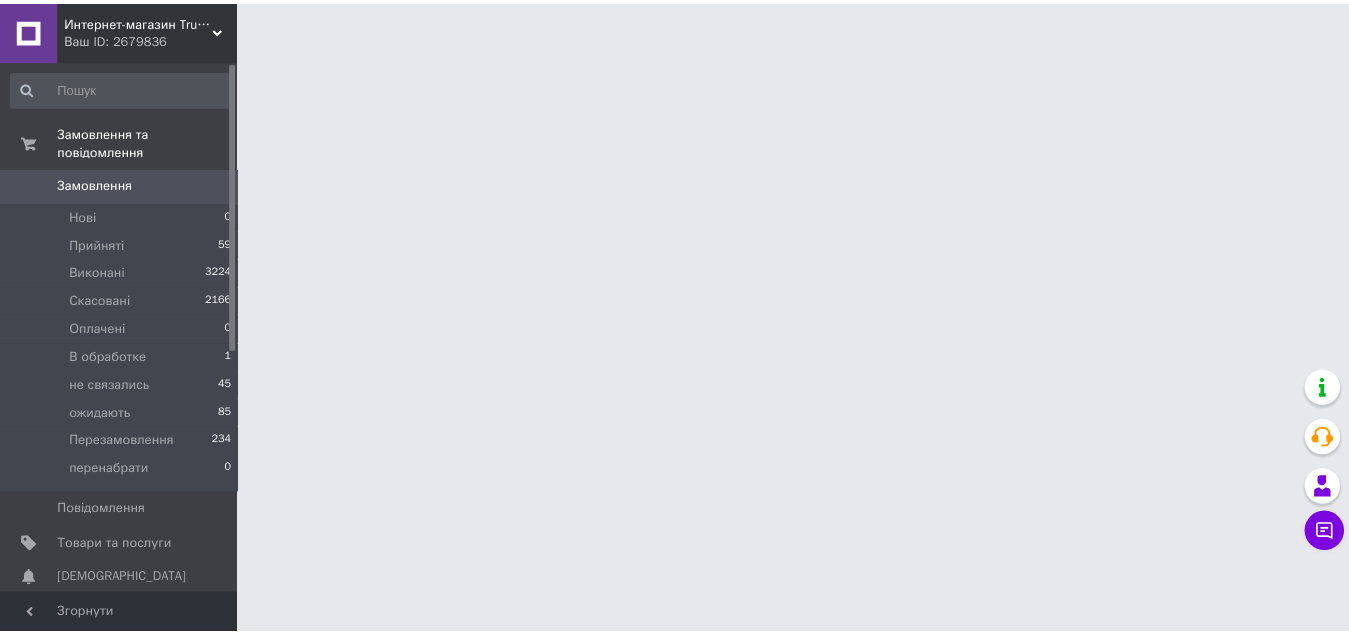 scroll, scrollTop: 0, scrollLeft: 0, axis: both 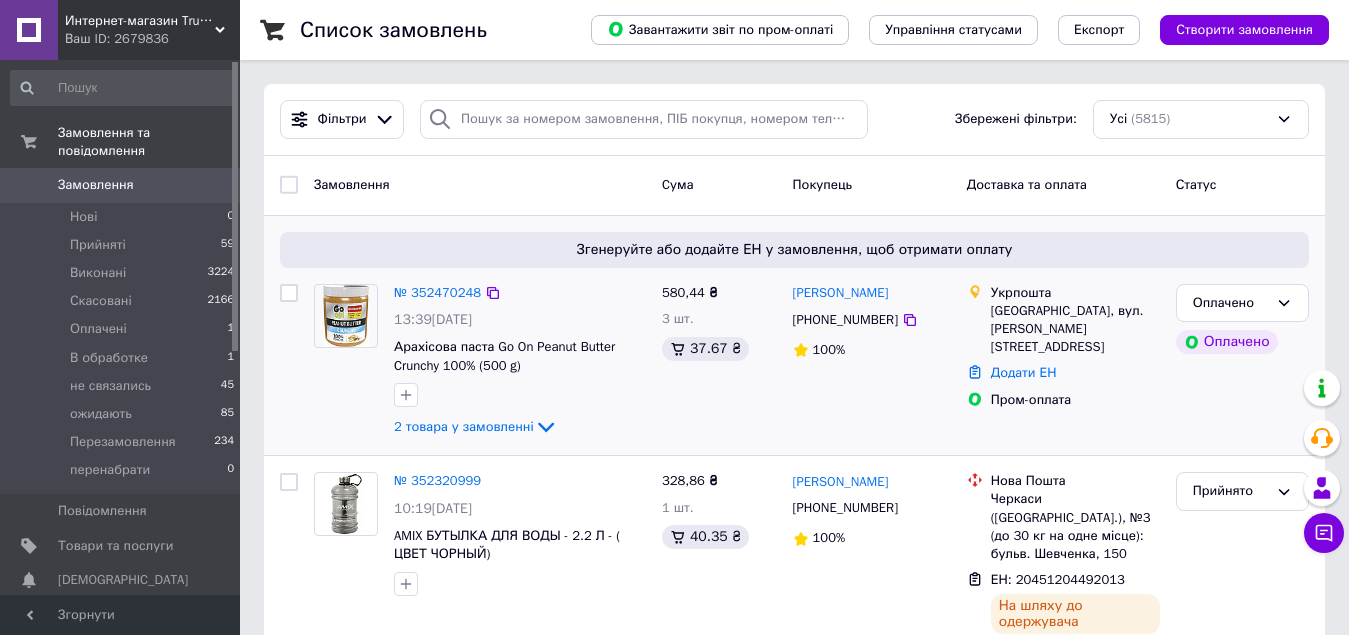 drag, startPoint x: 657, startPoint y: 291, endPoint x: 721, endPoint y: 300, distance: 64.629715 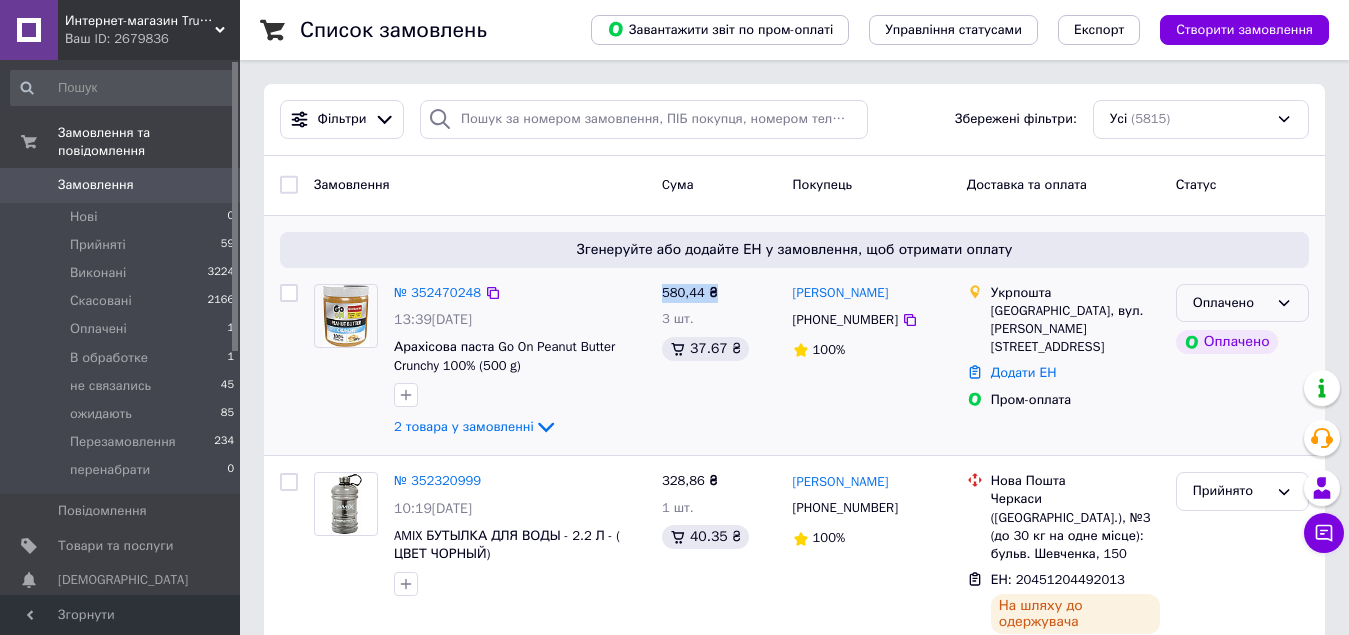 click on "Оплачено" at bounding box center [1242, 303] 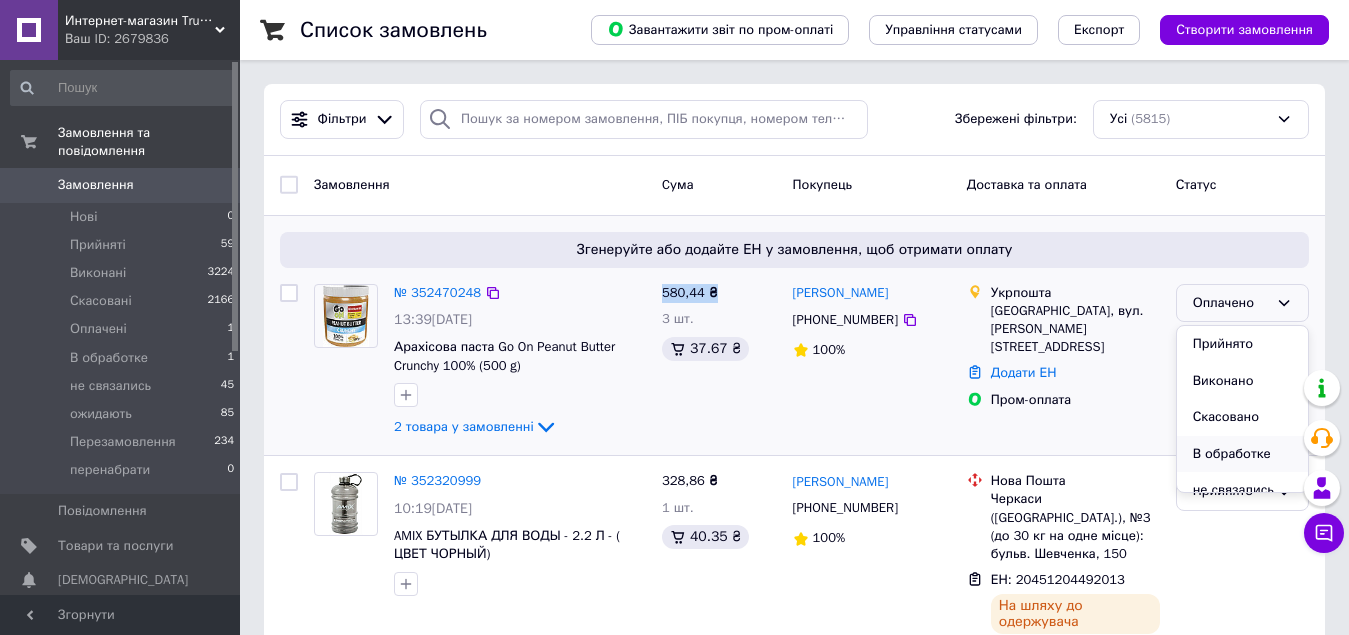 click on "В обработке" at bounding box center (1242, 454) 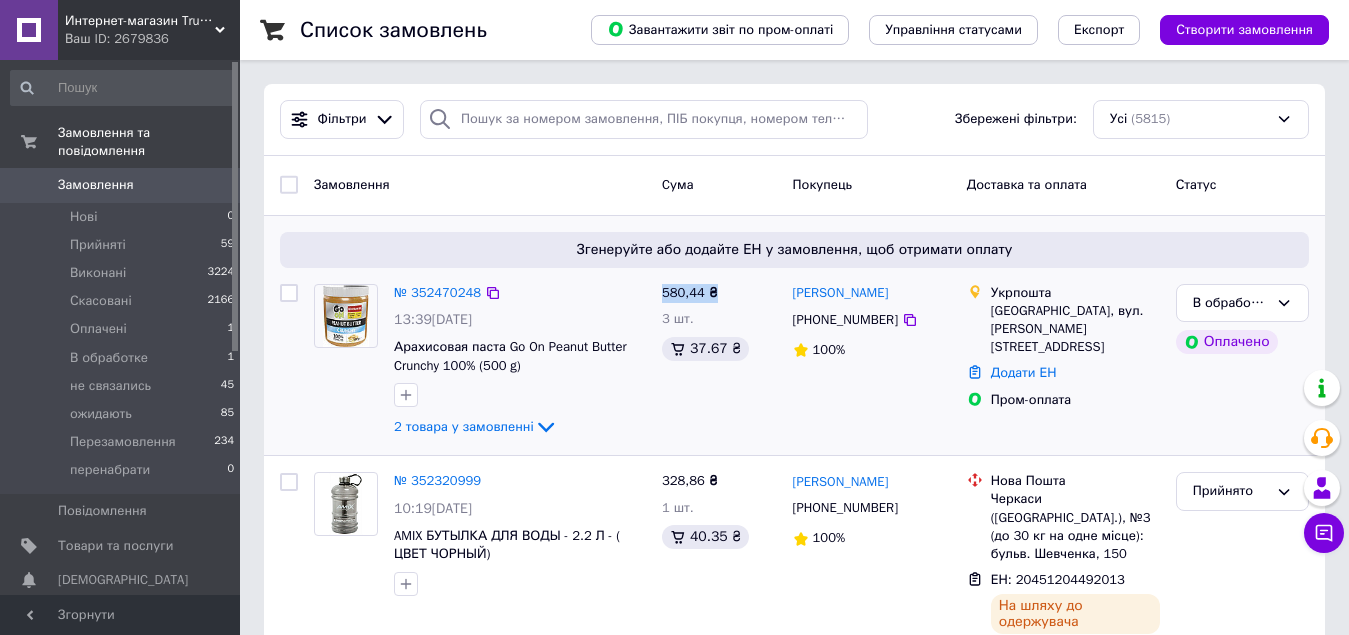 click on "580,44 ₴ 3 шт. 37.67 ₴" at bounding box center (719, 362) 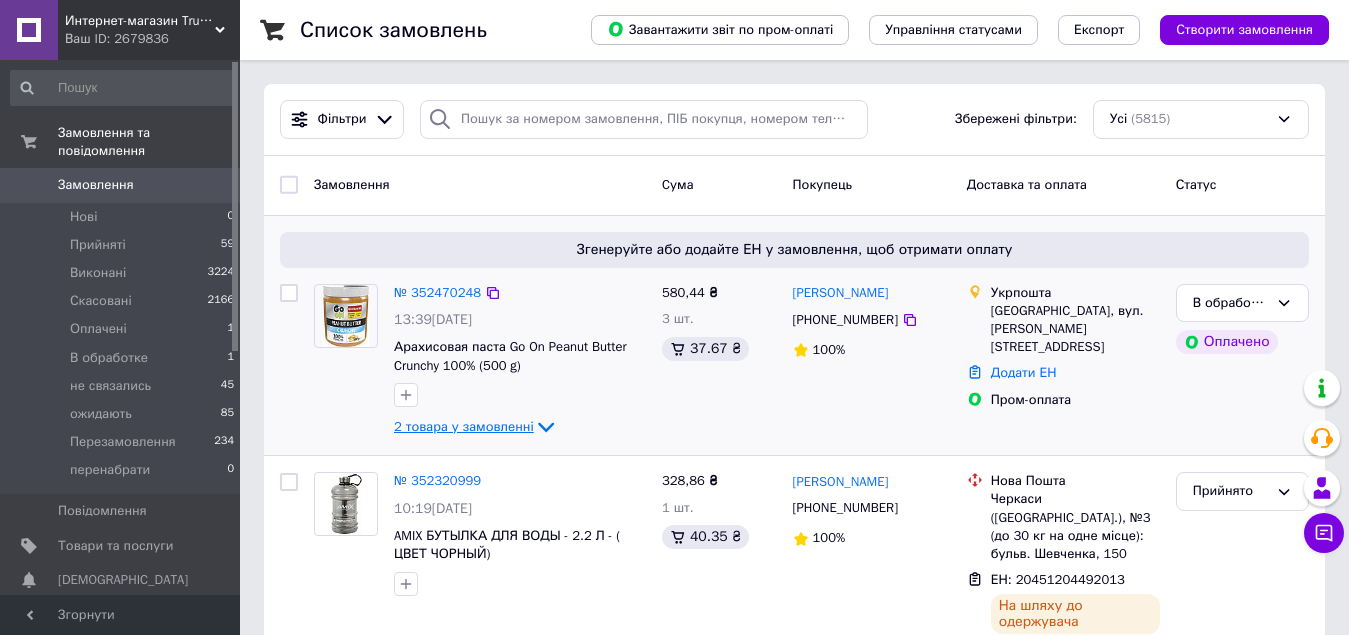 click on "2 товара у замовленні" at bounding box center (464, 426) 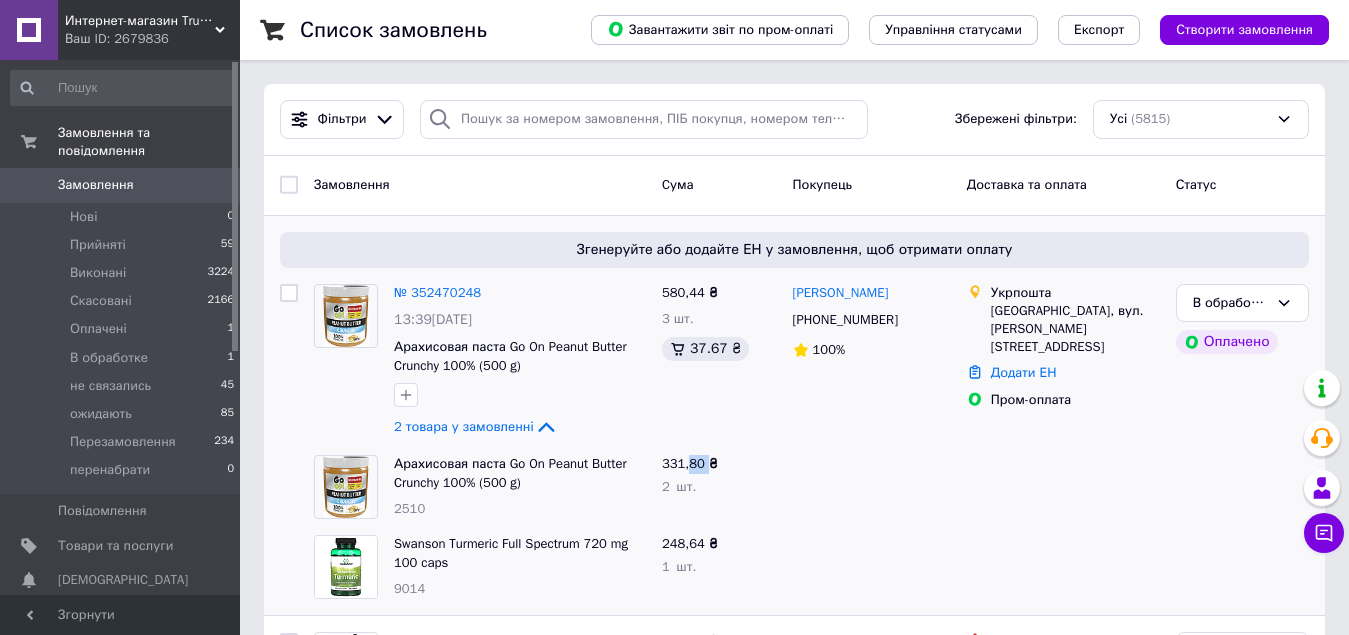 drag, startPoint x: 688, startPoint y: 458, endPoint x: 741, endPoint y: 479, distance: 57.00877 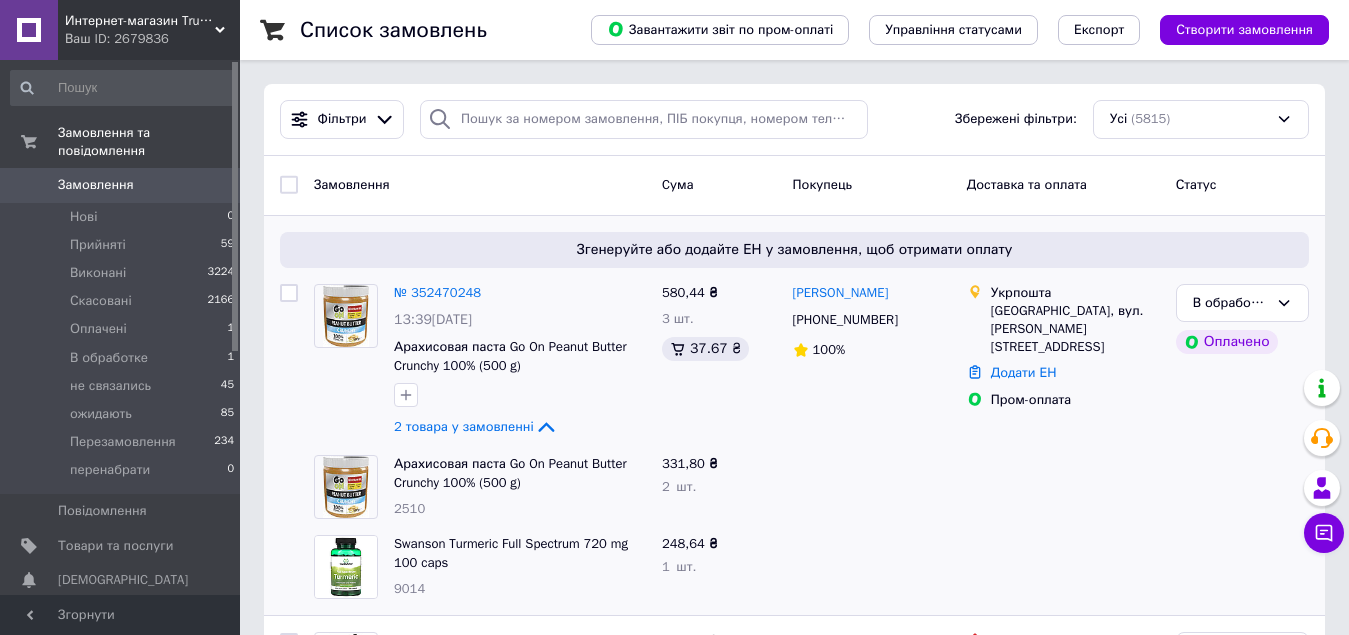 click on "331,80 ₴ 2   шт." at bounding box center [719, 487] 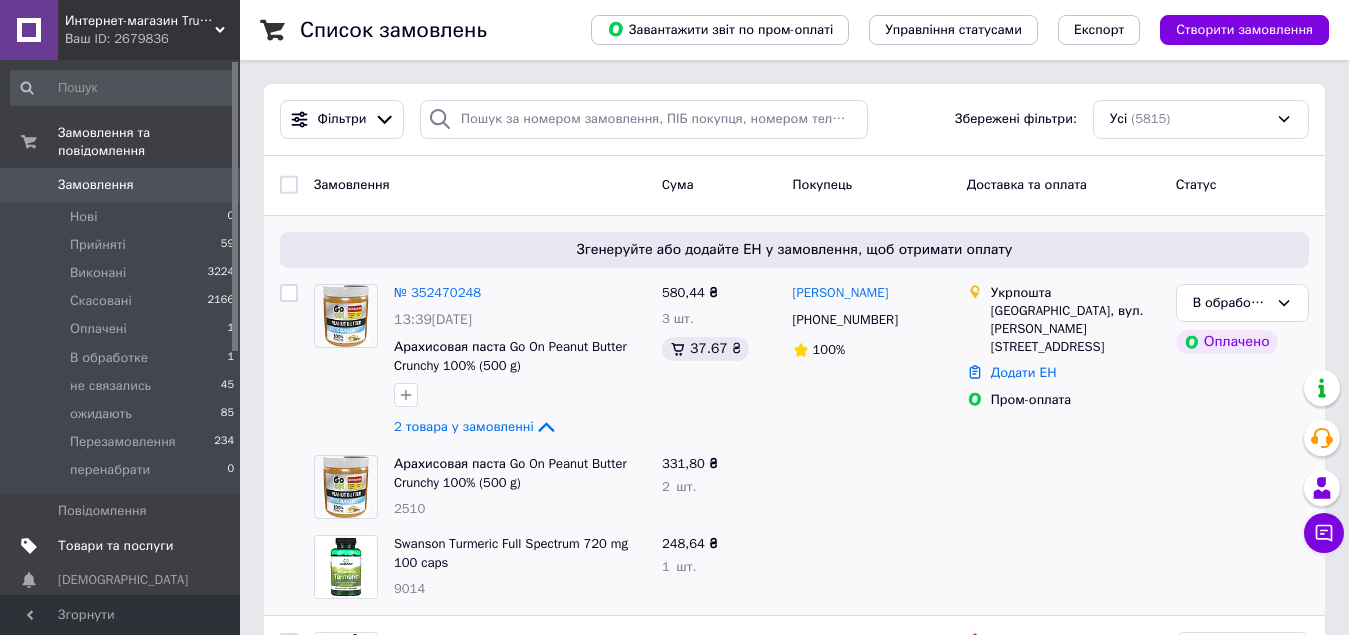 click on "Товари та послуги" at bounding box center [123, 546] 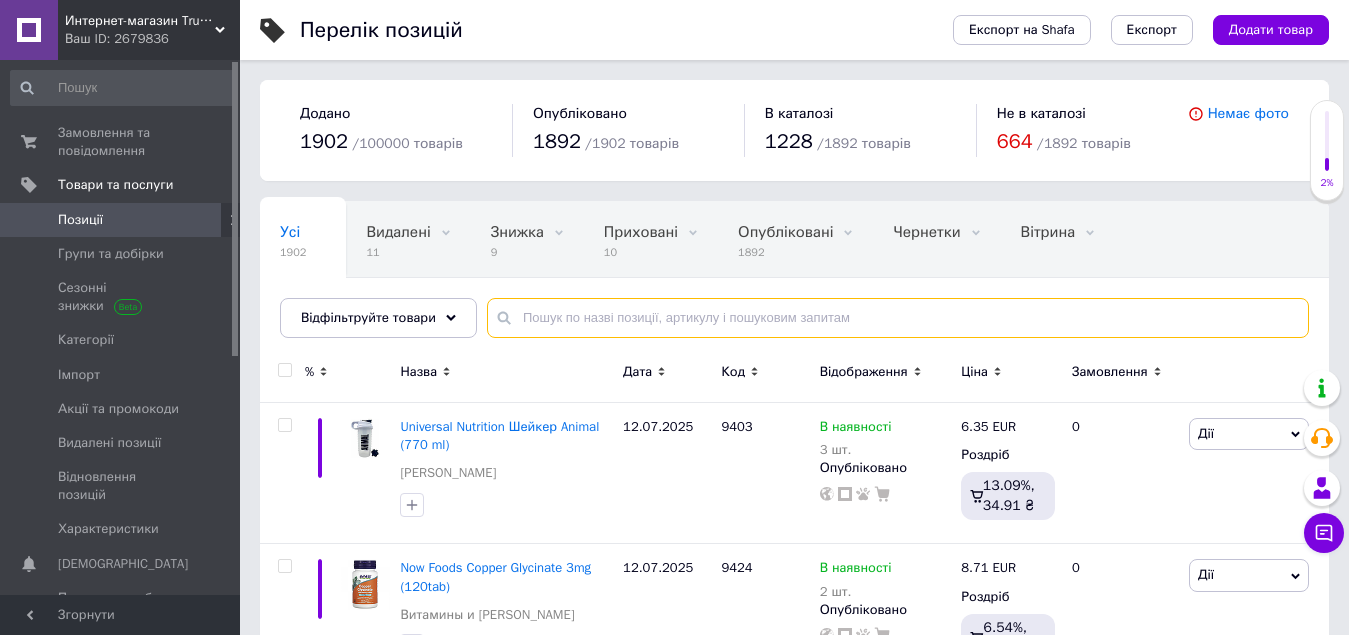 click at bounding box center (898, 318) 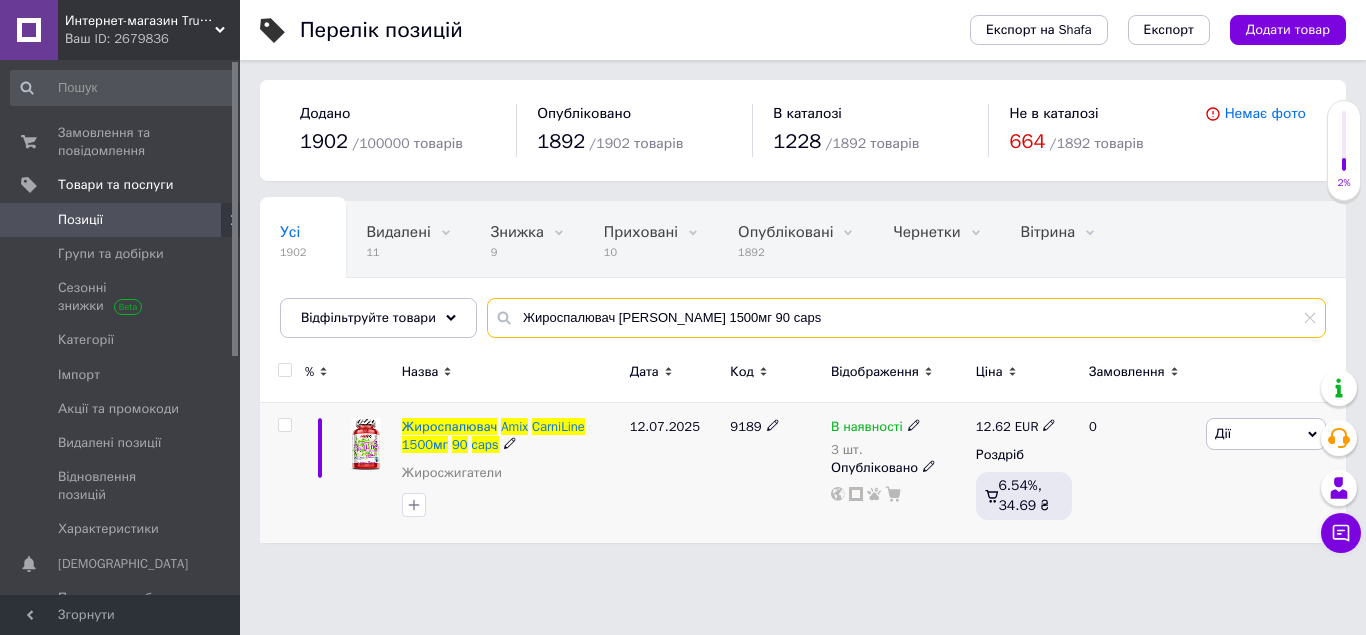 type on "Жироспалювач [PERSON_NAME] 1500мг 90 caps" 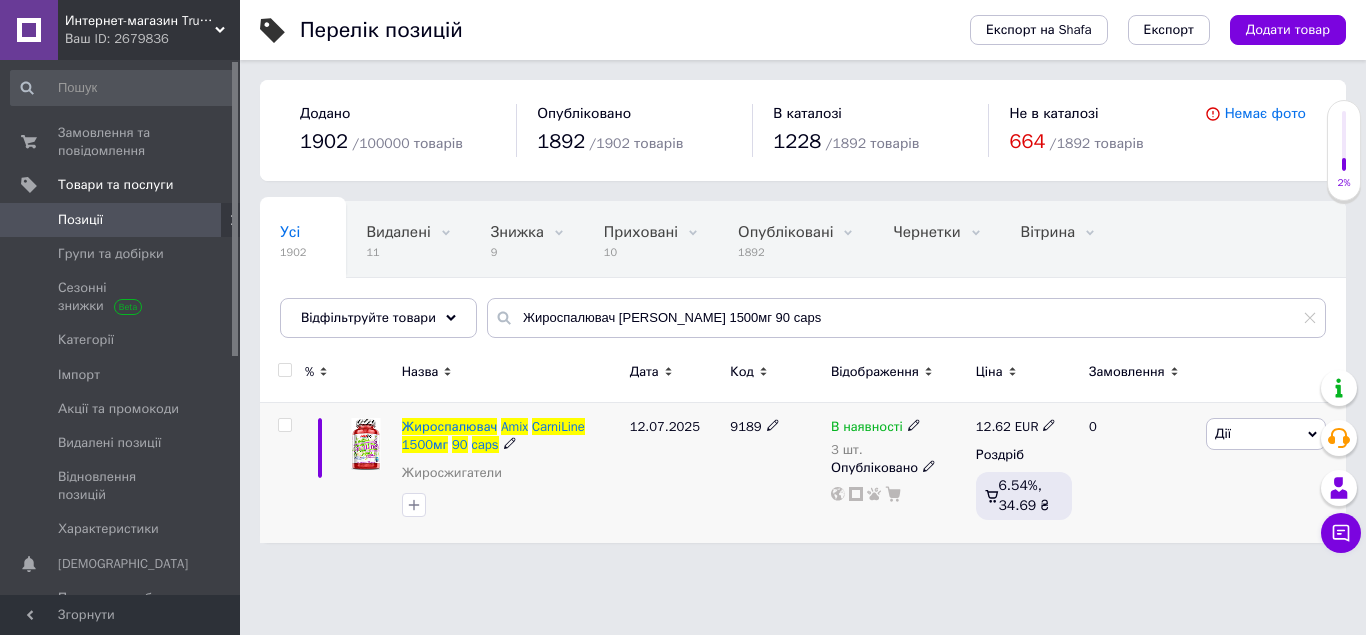 click 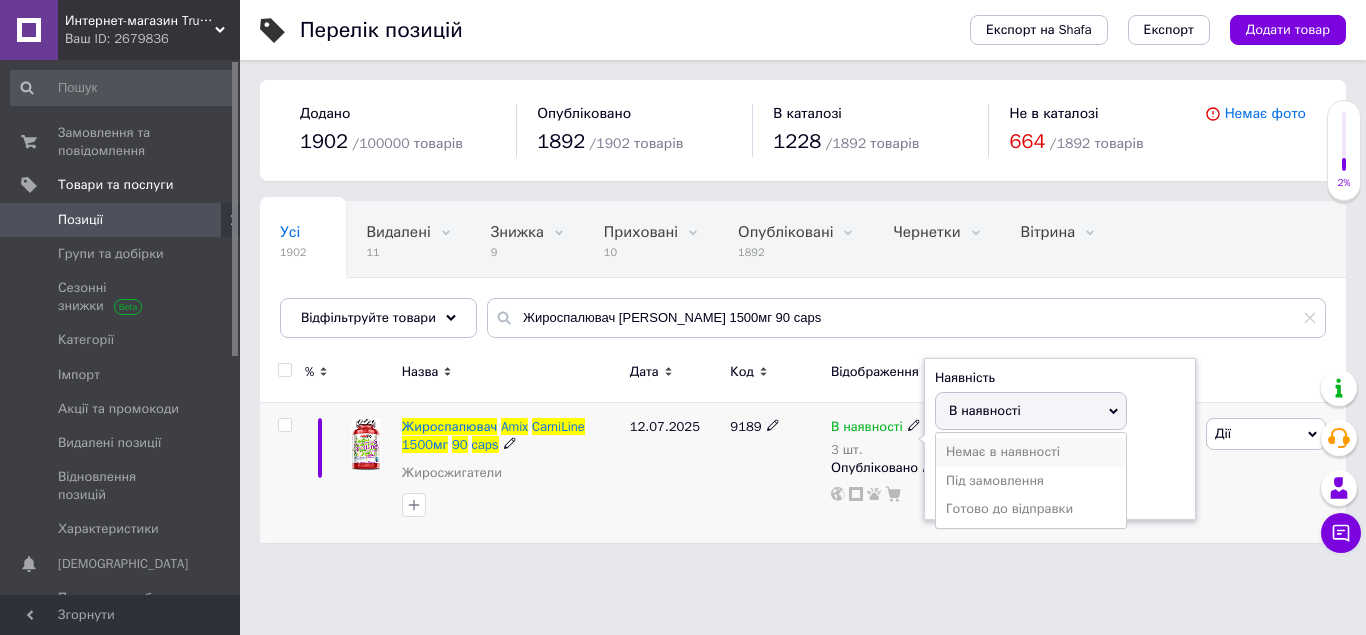 click on "Немає в наявності" at bounding box center (1031, 452) 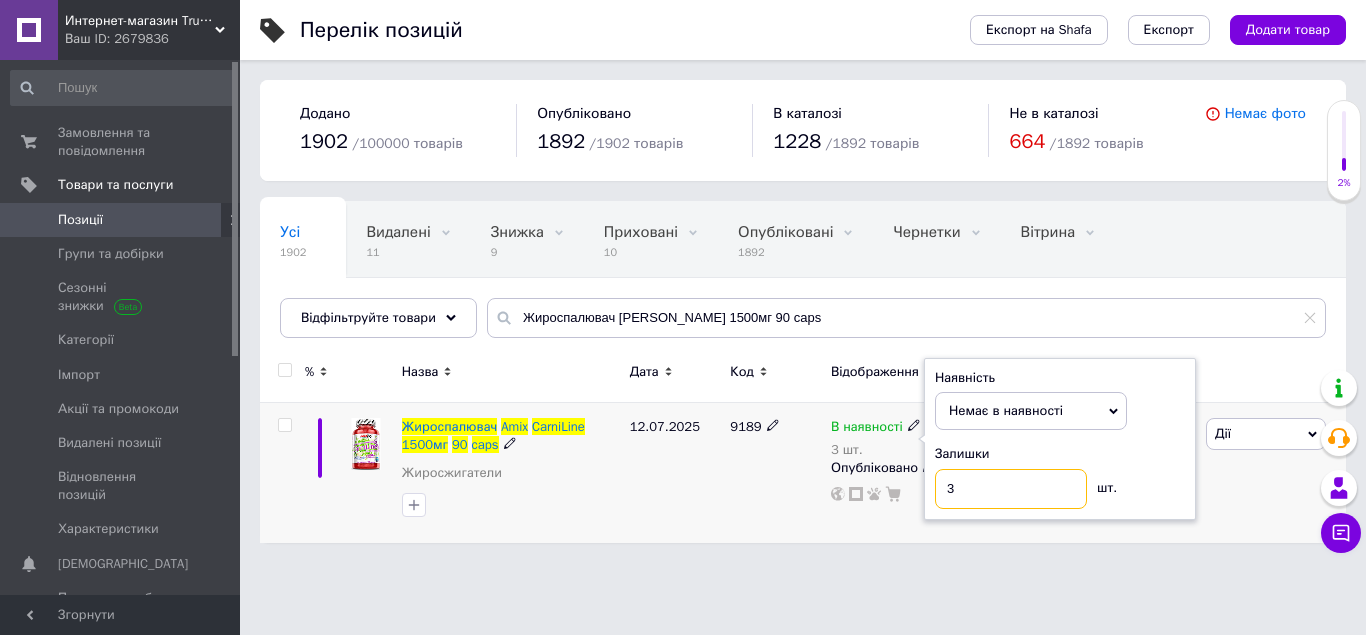 click on "3" at bounding box center (1011, 489) 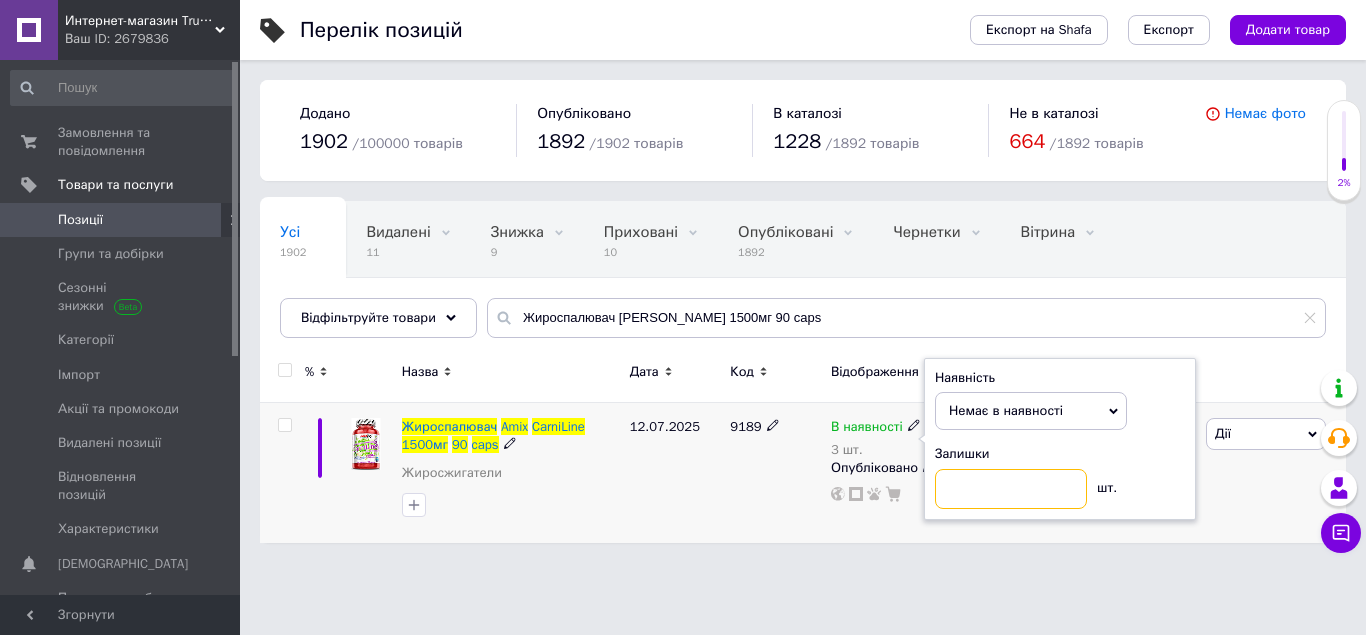 type on "0" 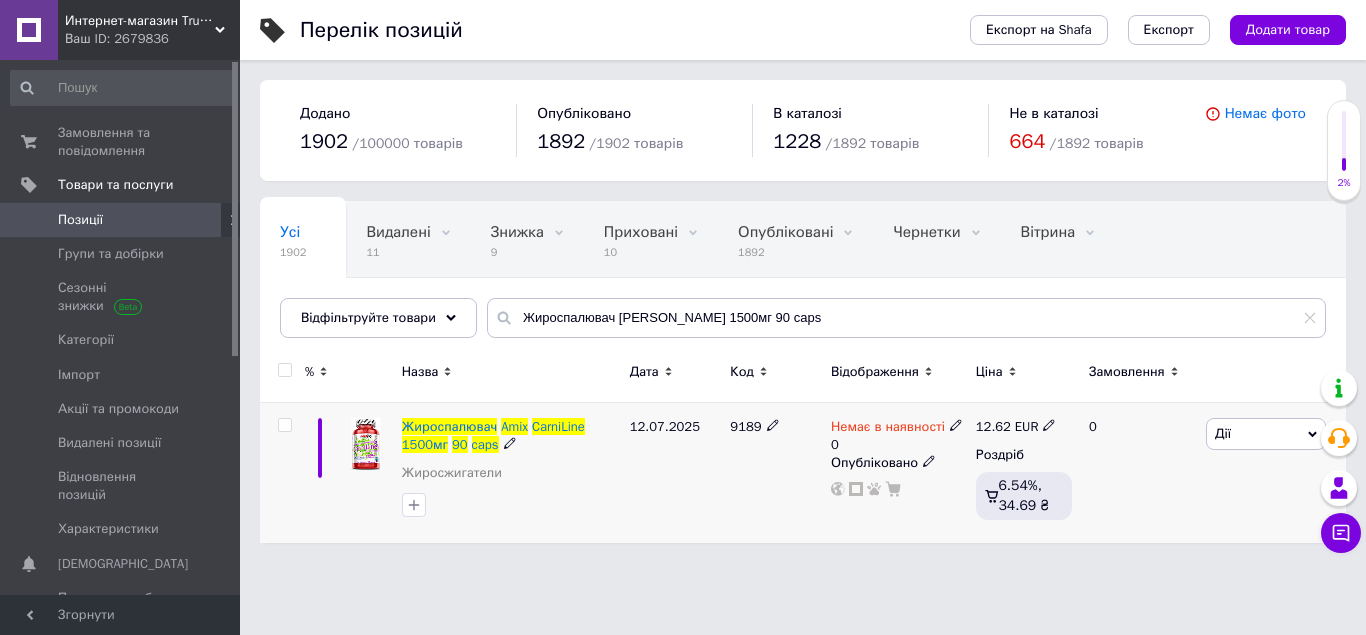 click at bounding box center (511, 505) 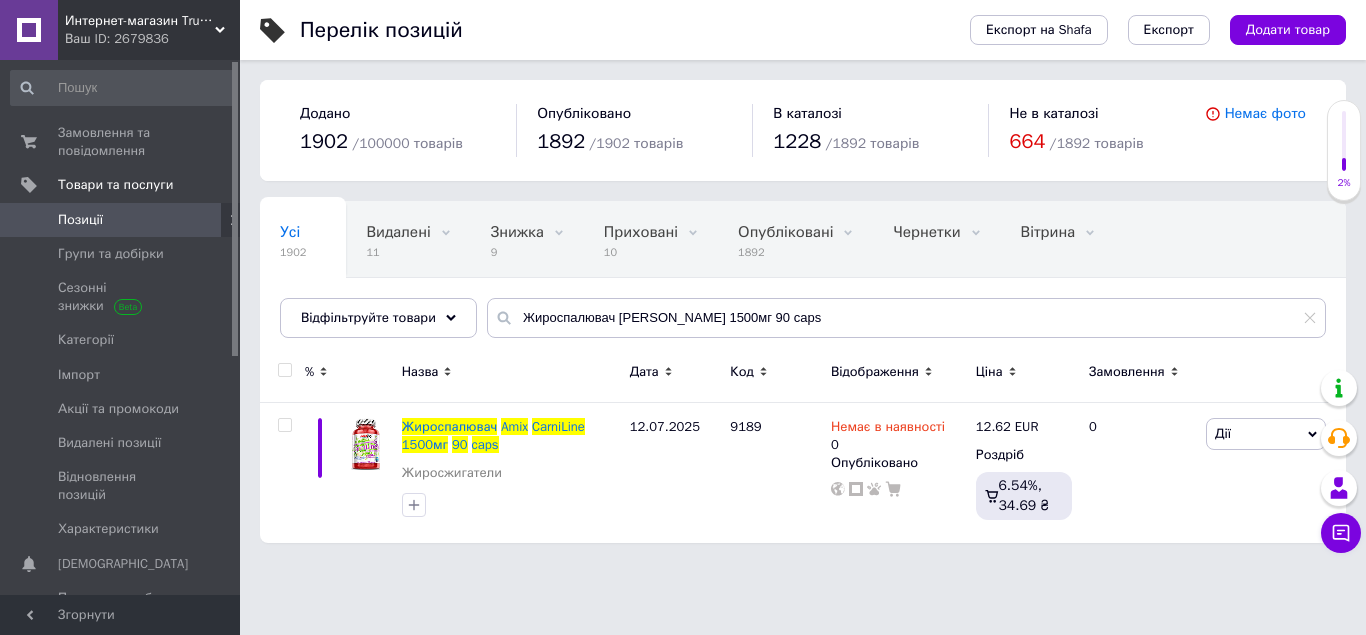 click on "Интернет-магазин TrueMass Ваш ID: 2679836 Сайт Интернет-магазин TrueMass Кабінет покупця Перевірити стан системи Сторінка на порталі Довідка Вийти Замовлення та повідомлення 0 0 Товари та послуги Позиції Групи та добірки Сезонні знижки Категорії Імпорт Акції та промокоди Видалені позиції Відновлення позицій Характеристики Сповіщення 0 0 Показники роботи компанії Панель управління Відгуки Покупці Каталог ProSale Аналітика Інструменти веб-майстра та SEO Управління сайтом Гаманець компанії [PERSON_NAME] Prom топ" at bounding box center (683, 281) 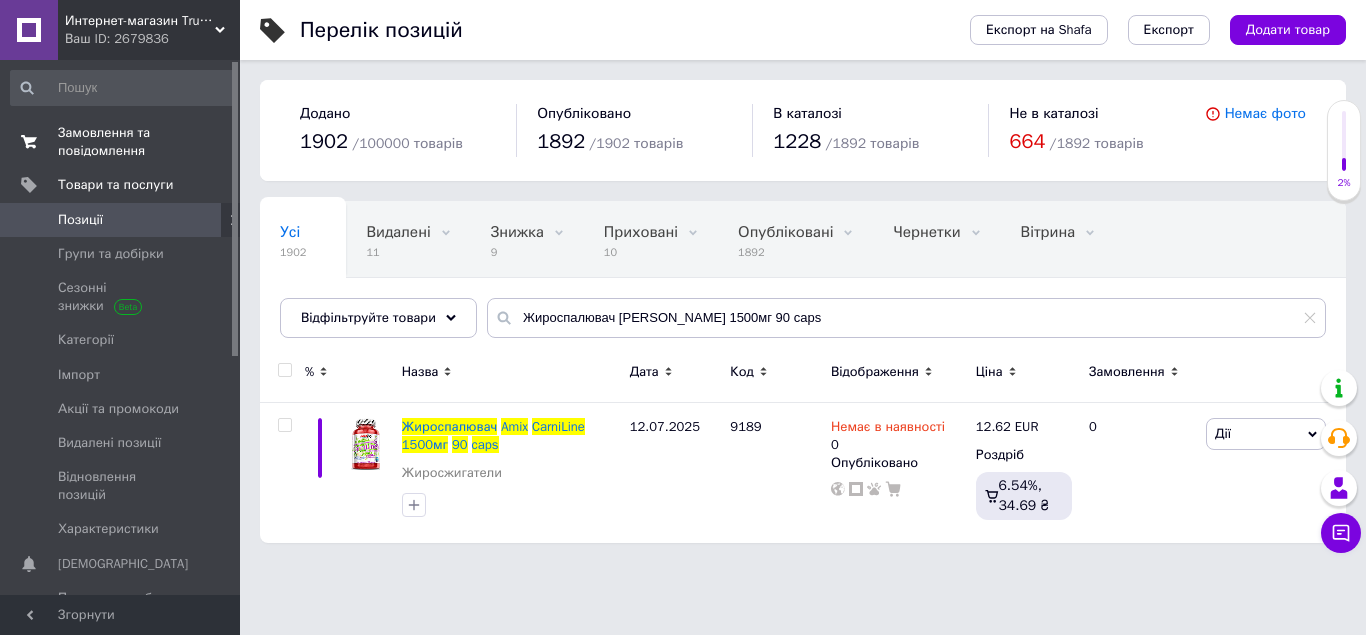 click on "Замовлення та повідомлення" at bounding box center [121, 142] 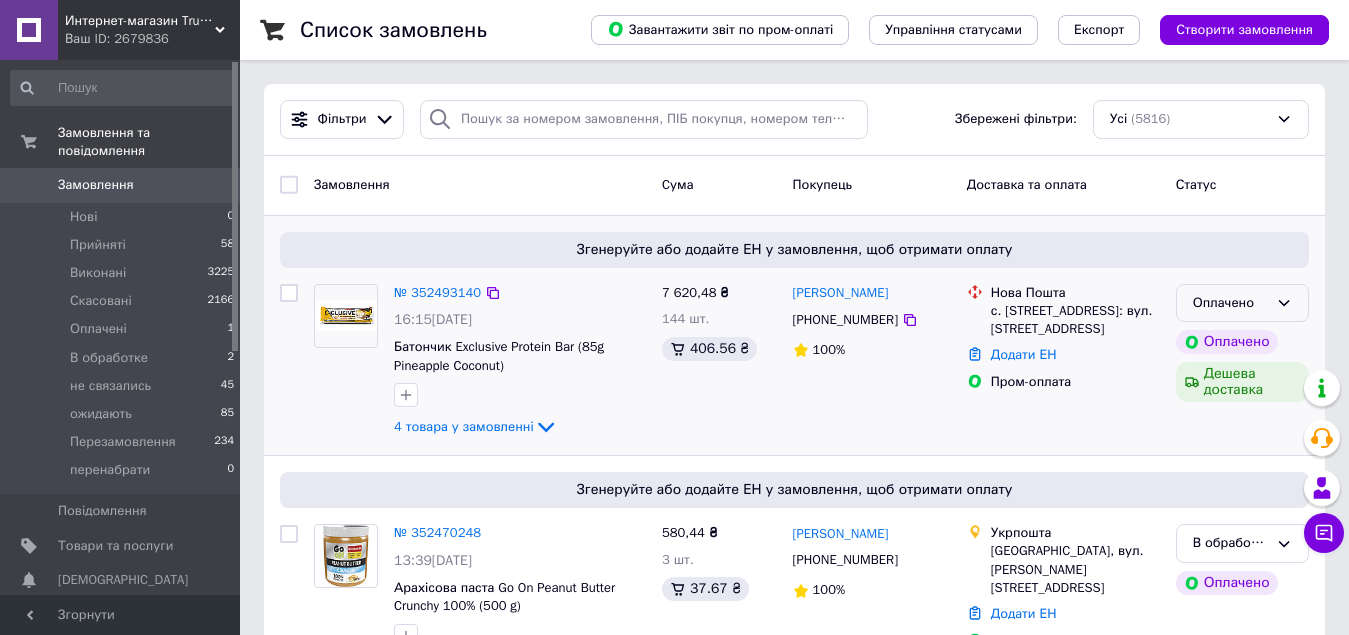 click on "Оплачено" at bounding box center [1242, 303] 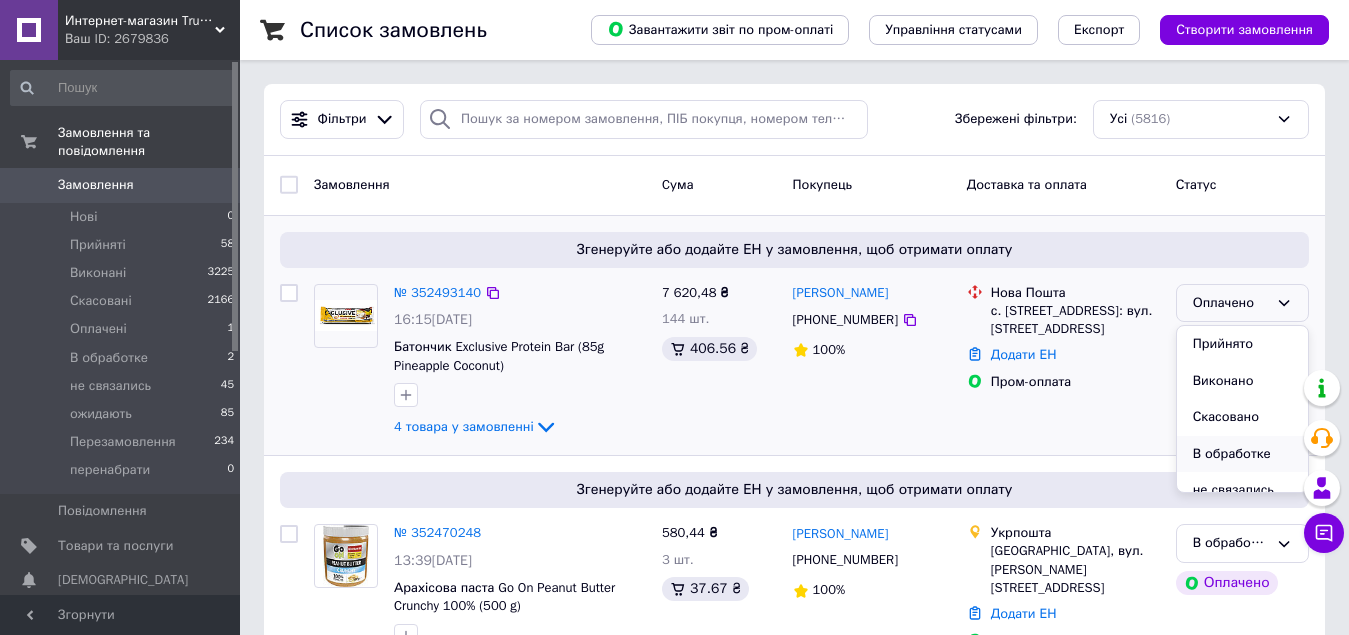 click on "В обработке" at bounding box center (1242, 454) 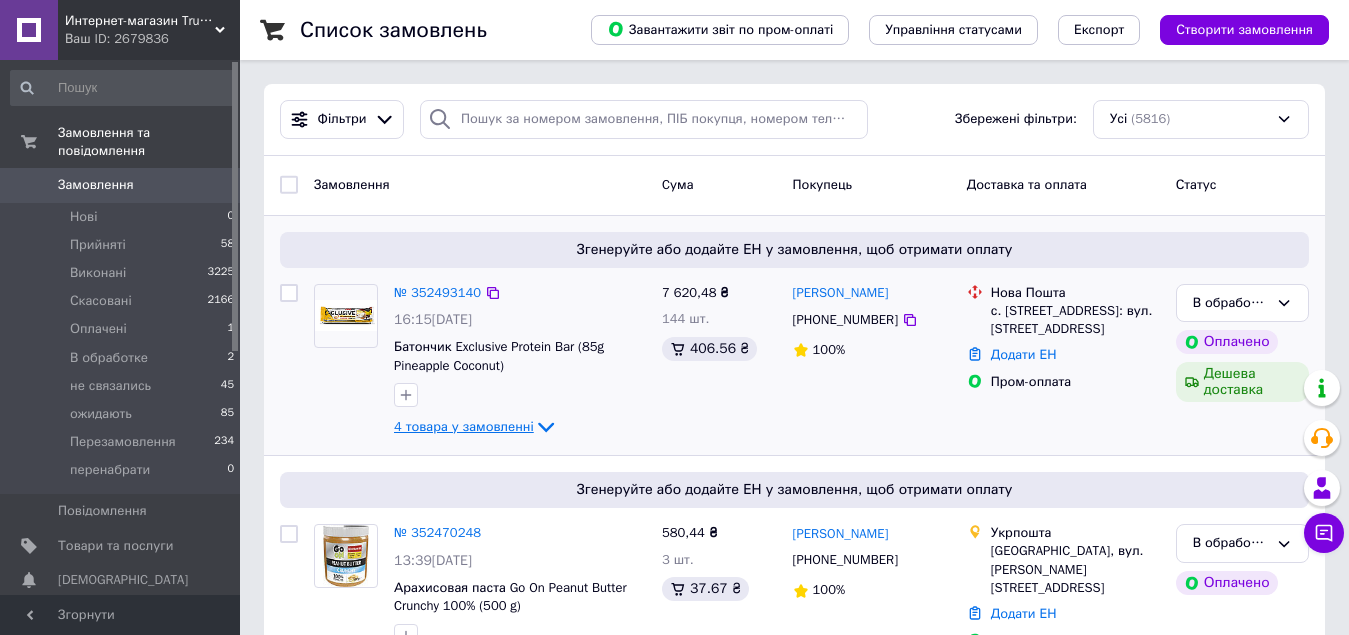 click 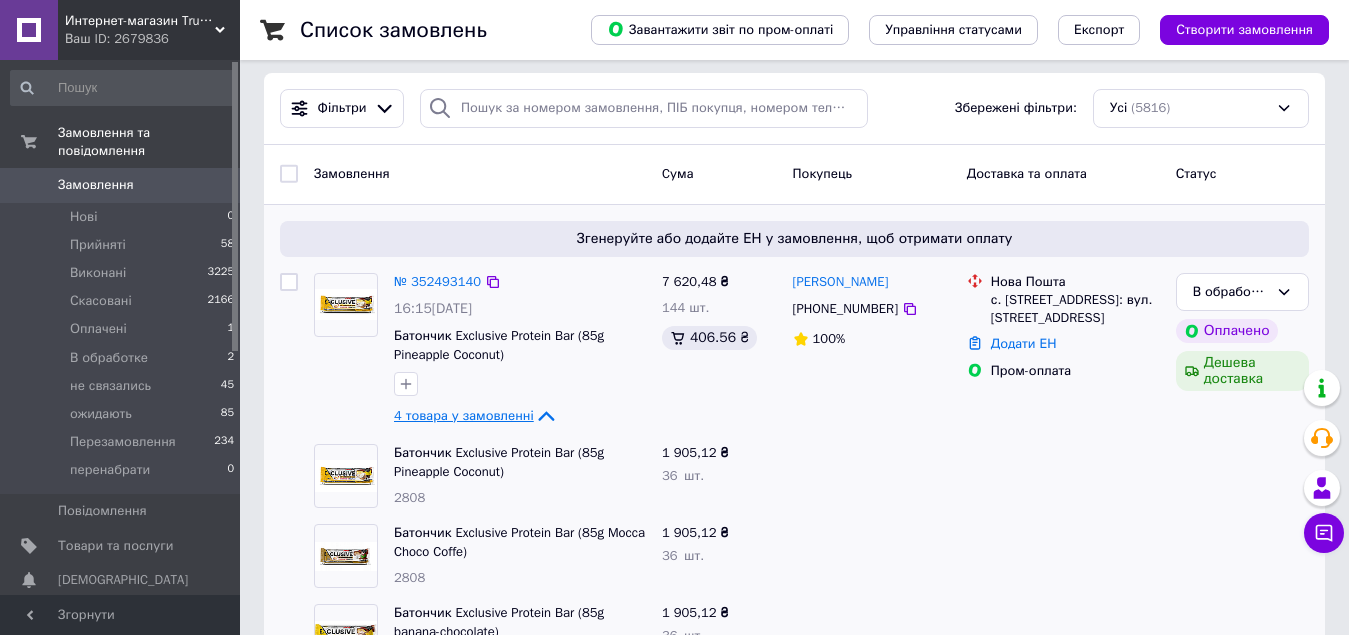 scroll, scrollTop: 0, scrollLeft: 0, axis: both 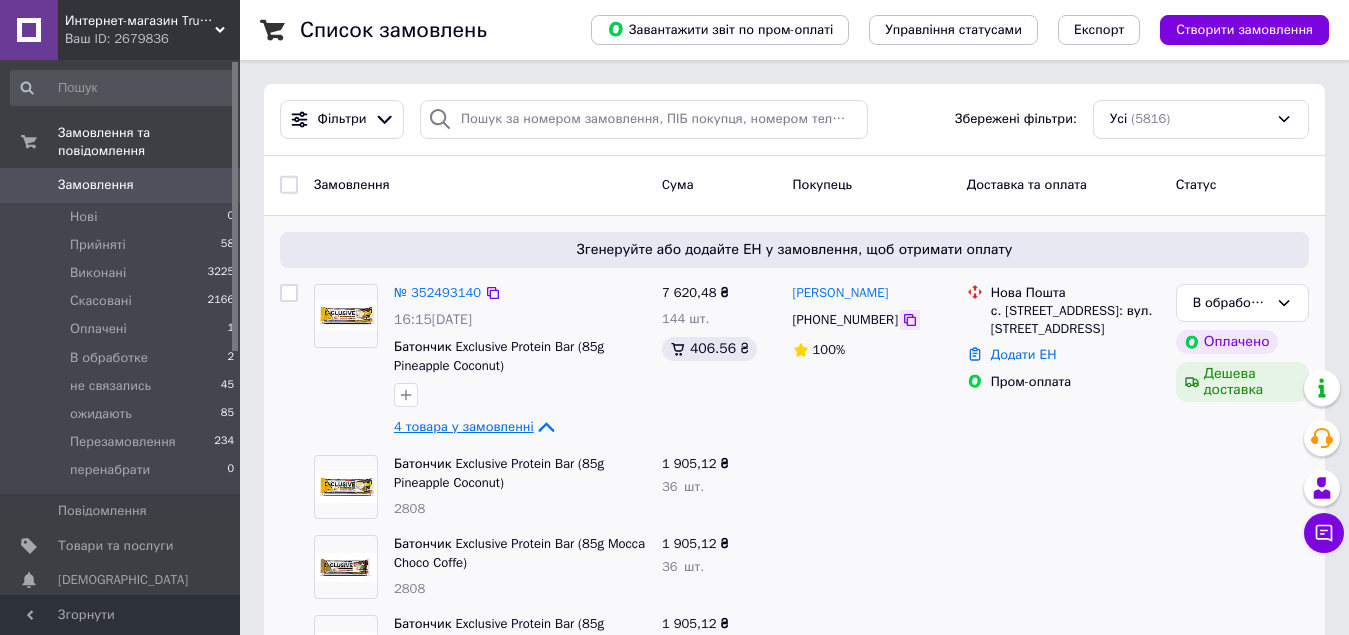click at bounding box center [910, 320] 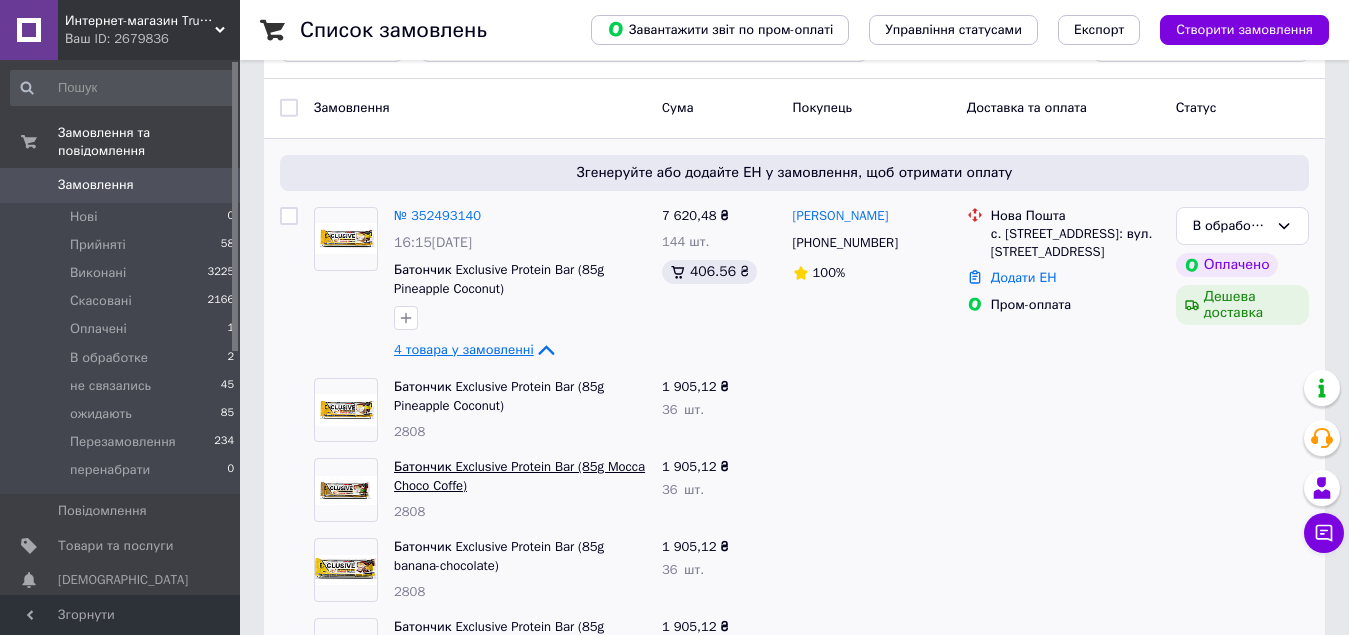 scroll, scrollTop: 100, scrollLeft: 0, axis: vertical 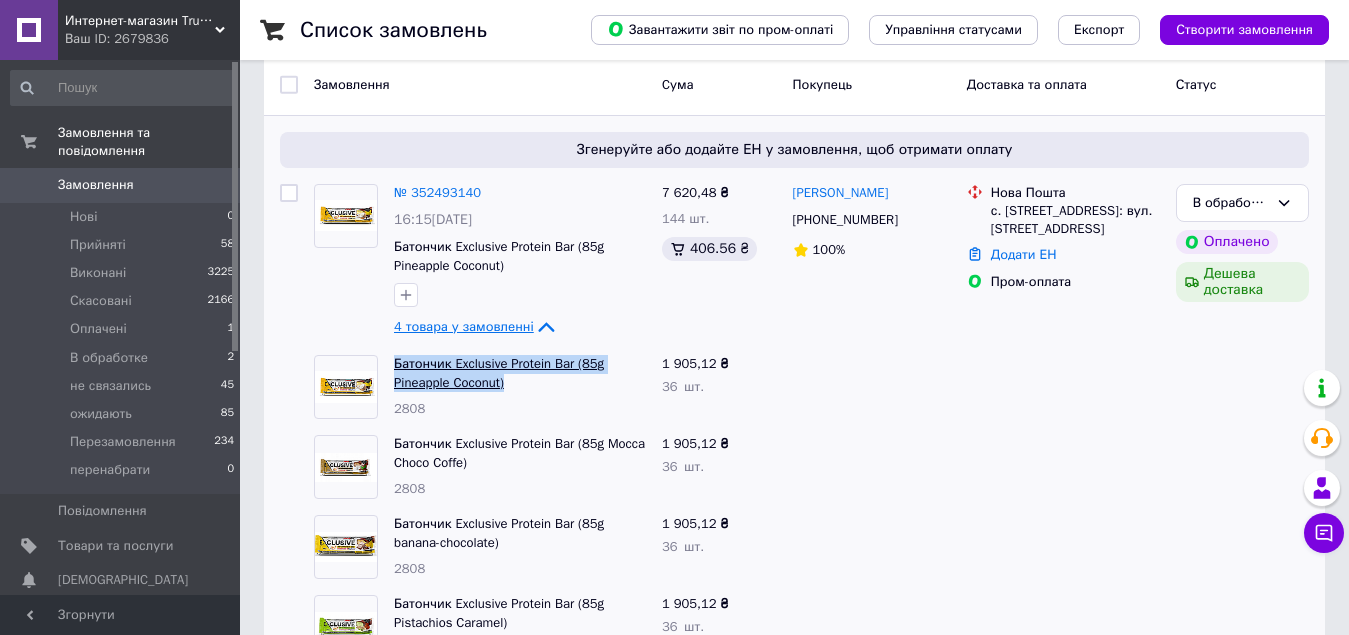 drag, startPoint x: 530, startPoint y: 376, endPoint x: 395, endPoint y: 365, distance: 135.4474 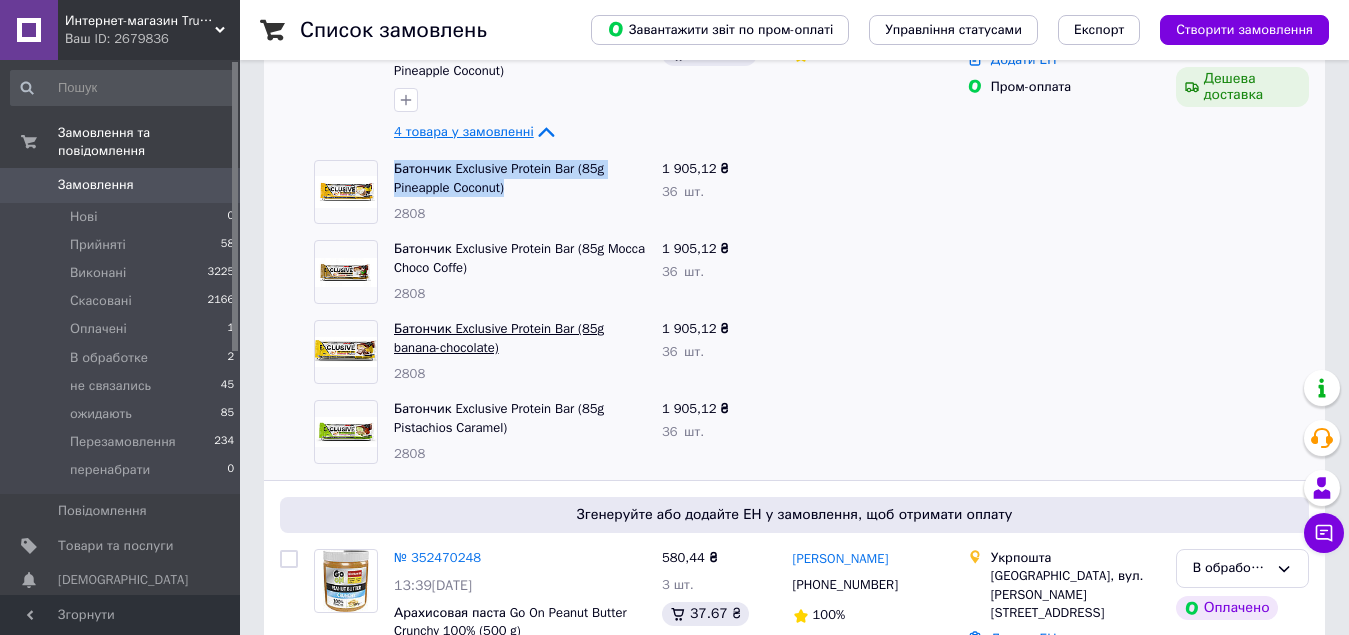 scroll, scrollTop: 300, scrollLeft: 0, axis: vertical 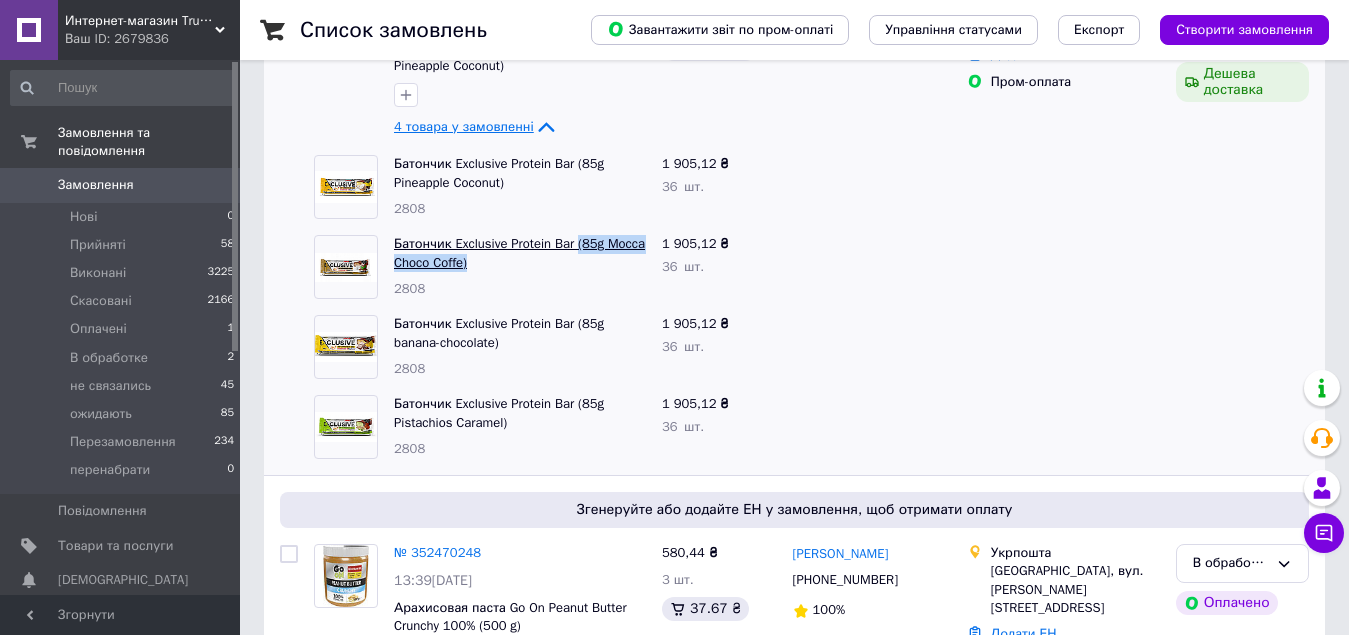 drag, startPoint x: 472, startPoint y: 266, endPoint x: 574, endPoint y: 242, distance: 104.78549 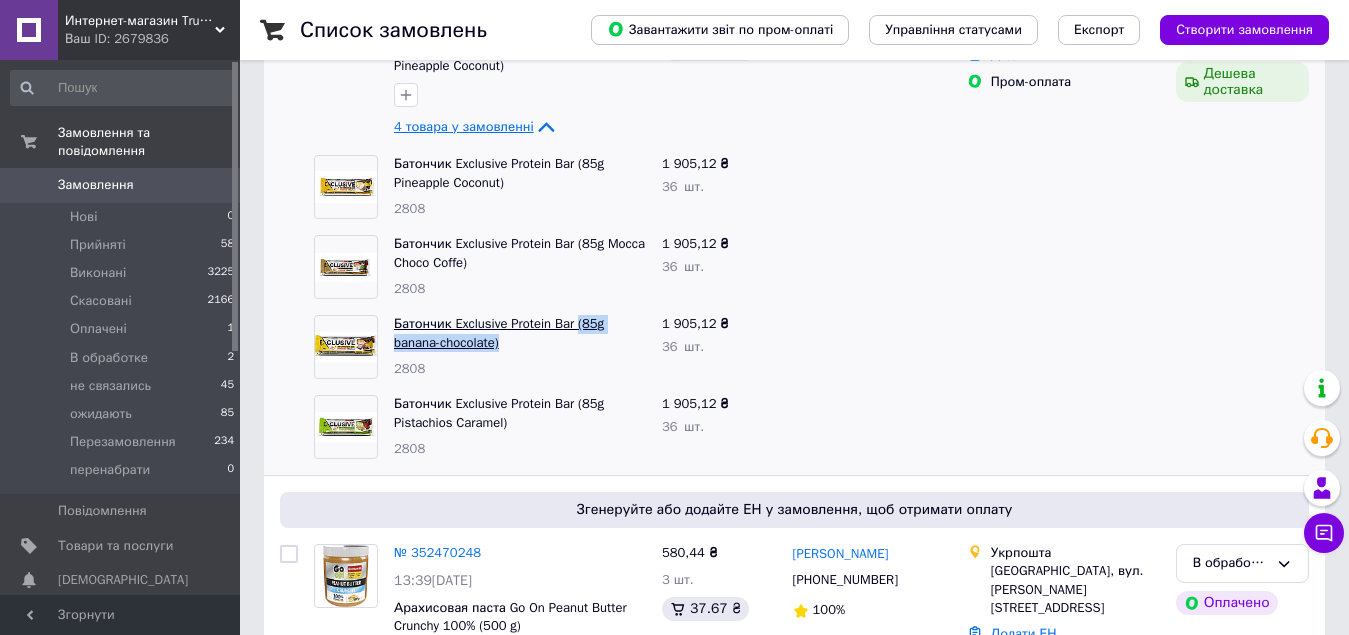 drag, startPoint x: 510, startPoint y: 344, endPoint x: 575, endPoint y: 318, distance: 70.00714 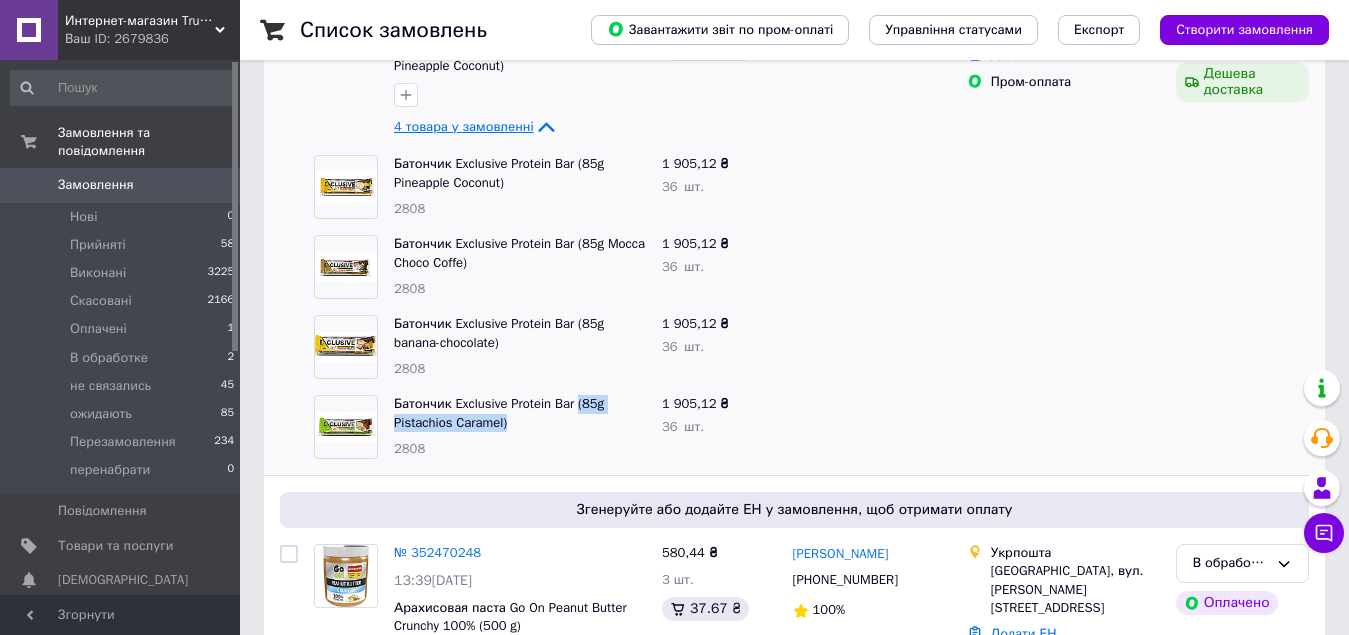 drag, startPoint x: 516, startPoint y: 426, endPoint x: 575, endPoint y: 393, distance: 67.601776 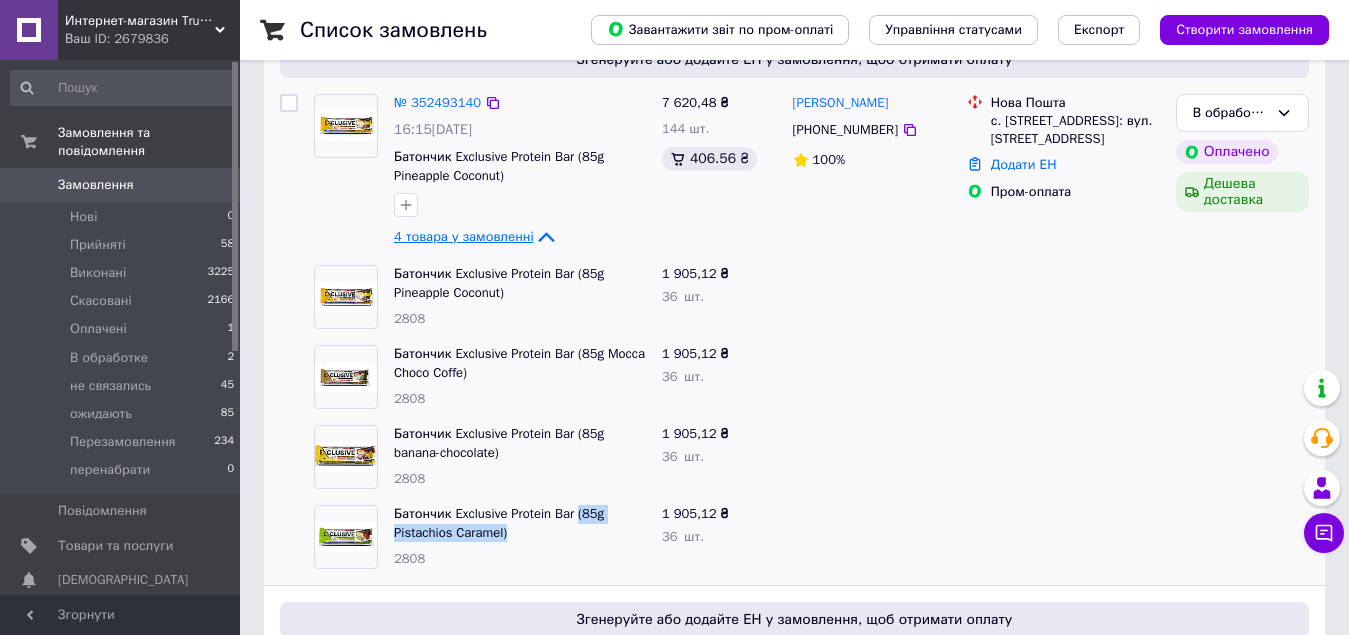 scroll, scrollTop: 0, scrollLeft: 0, axis: both 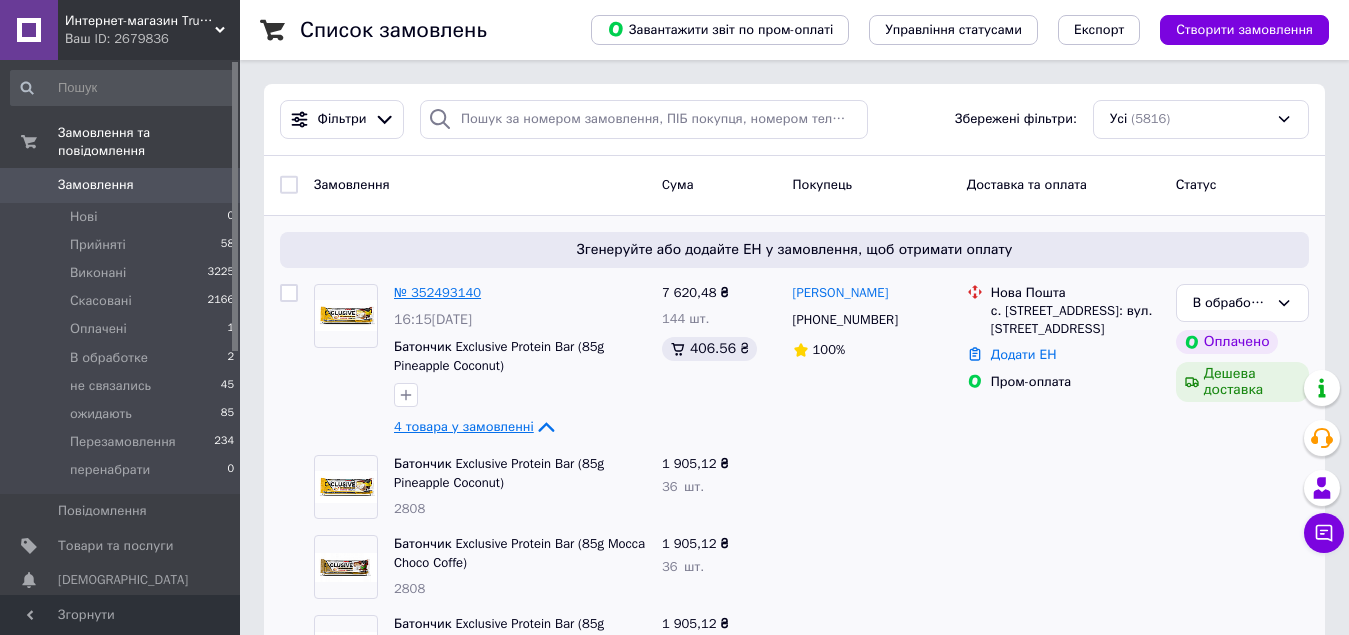 click on "№ 352493140" at bounding box center [437, 292] 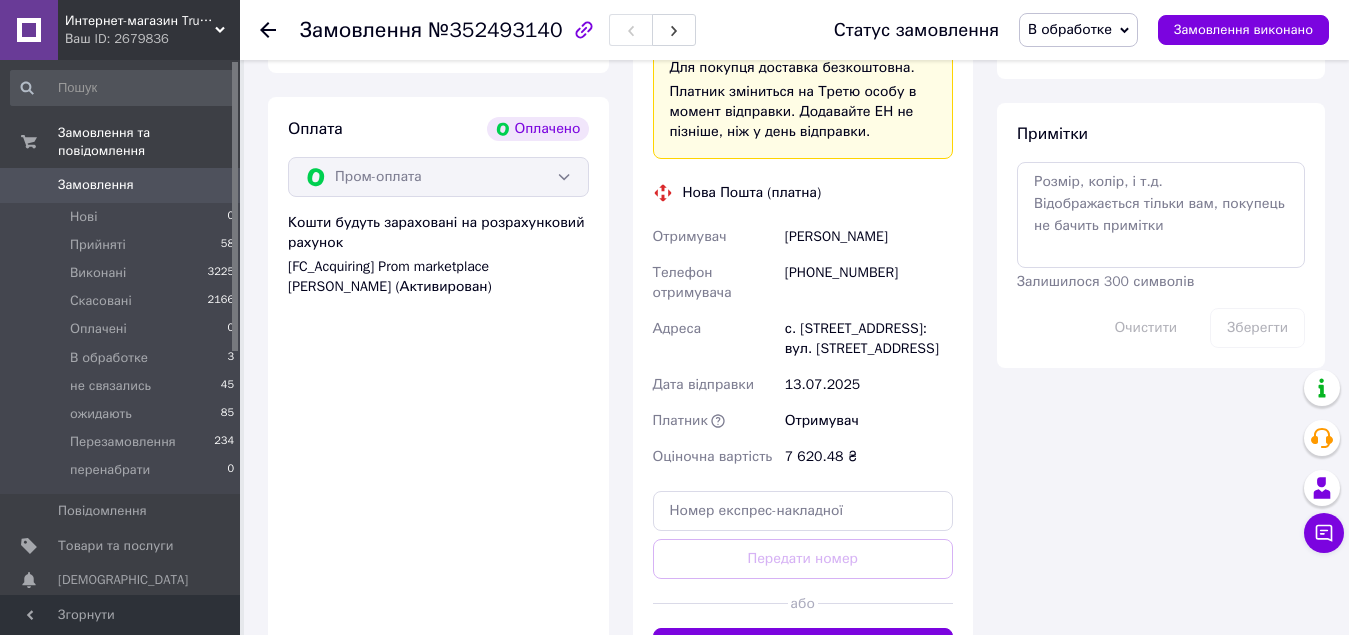 scroll, scrollTop: 1800, scrollLeft: 0, axis: vertical 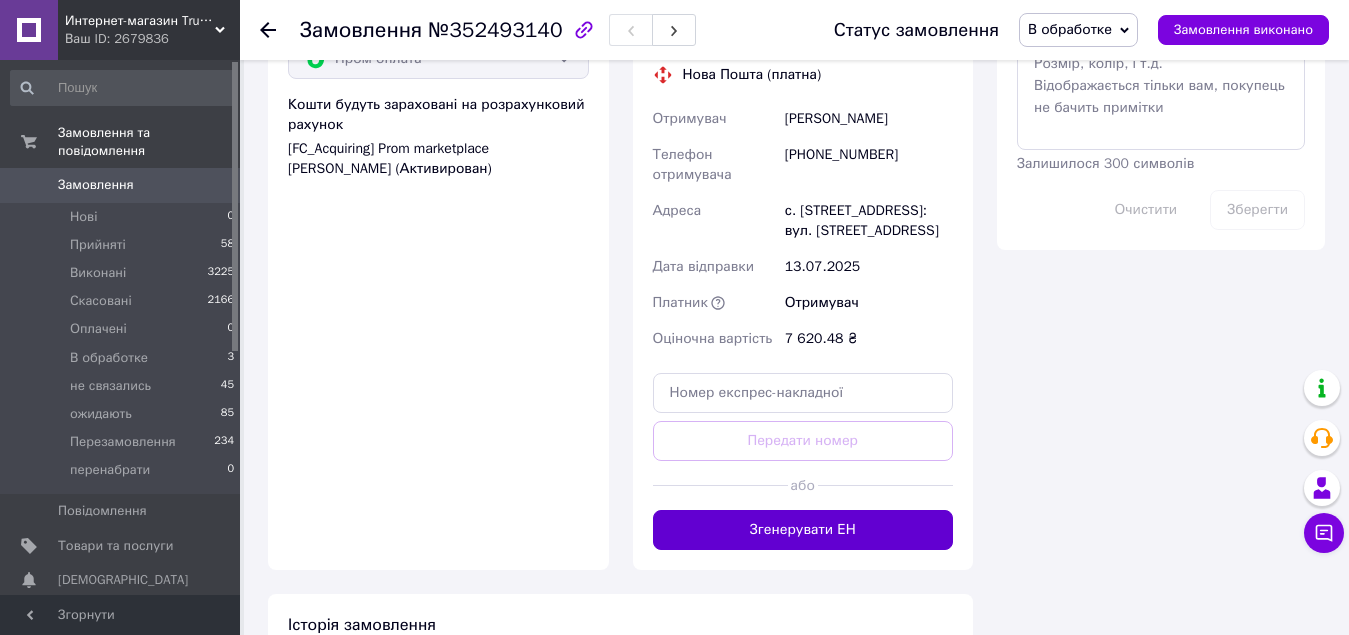 click on "Згенерувати ЕН" at bounding box center (803, 530) 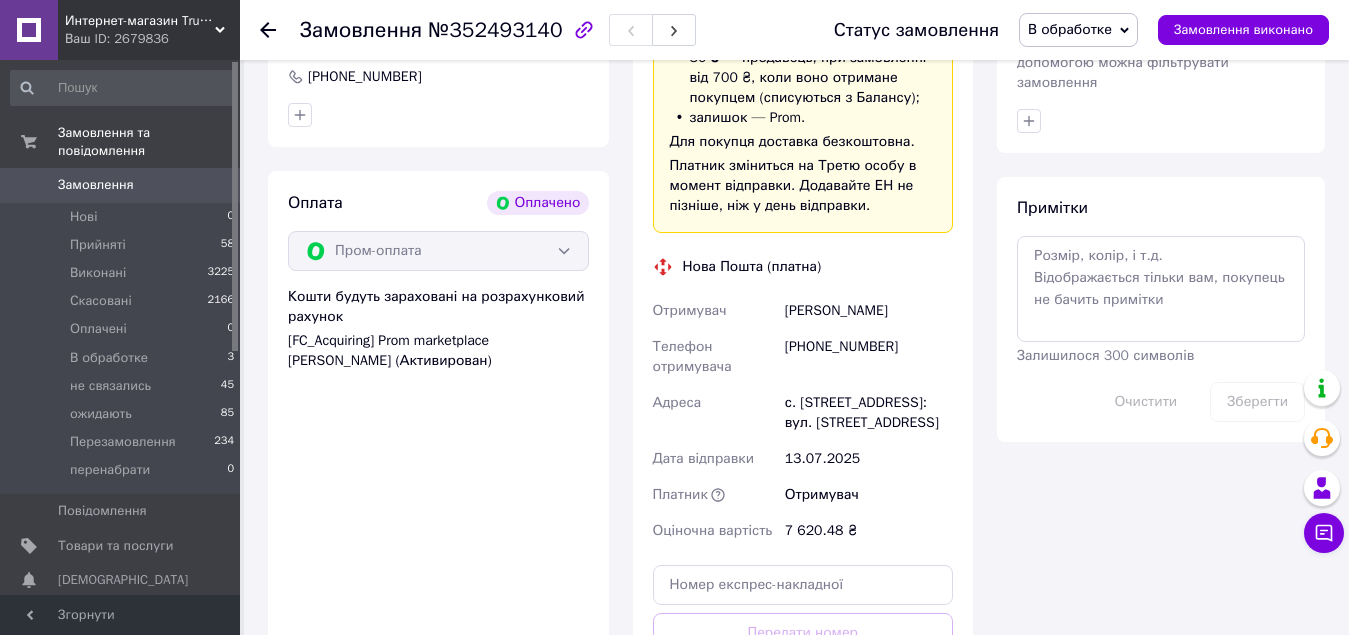 scroll, scrollTop: 1600, scrollLeft: 0, axis: vertical 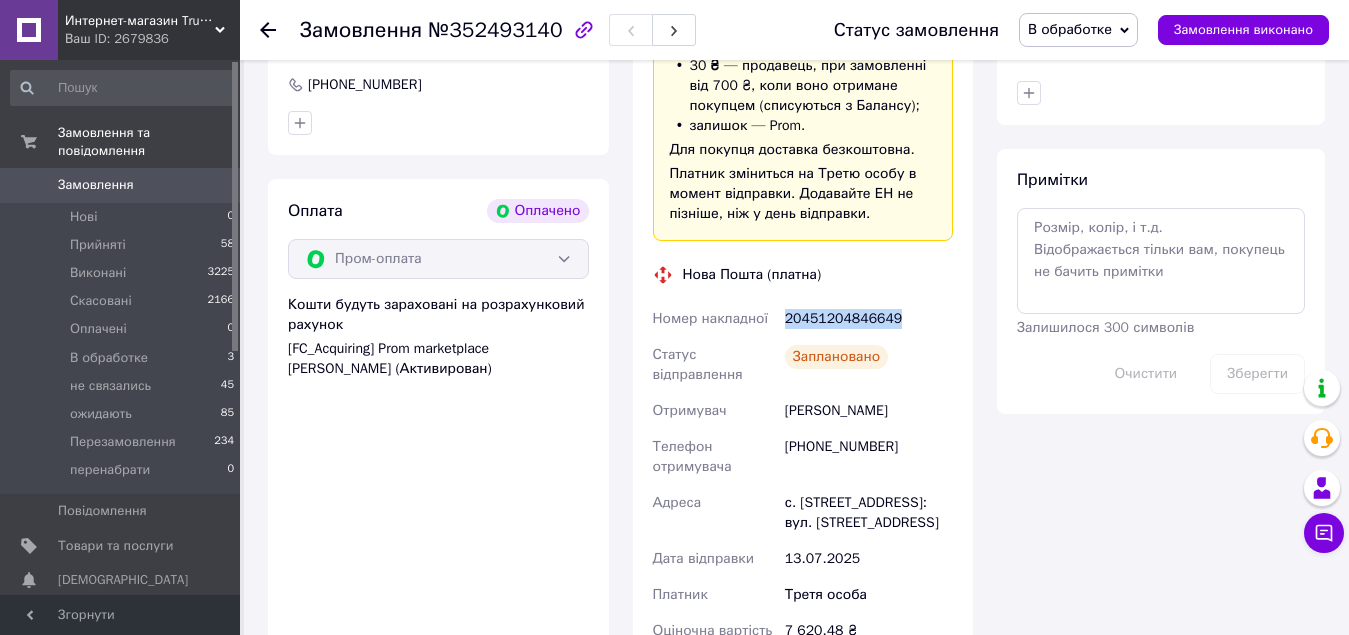 drag, startPoint x: 908, startPoint y: 303, endPoint x: 782, endPoint y: 297, distance: 126.14278 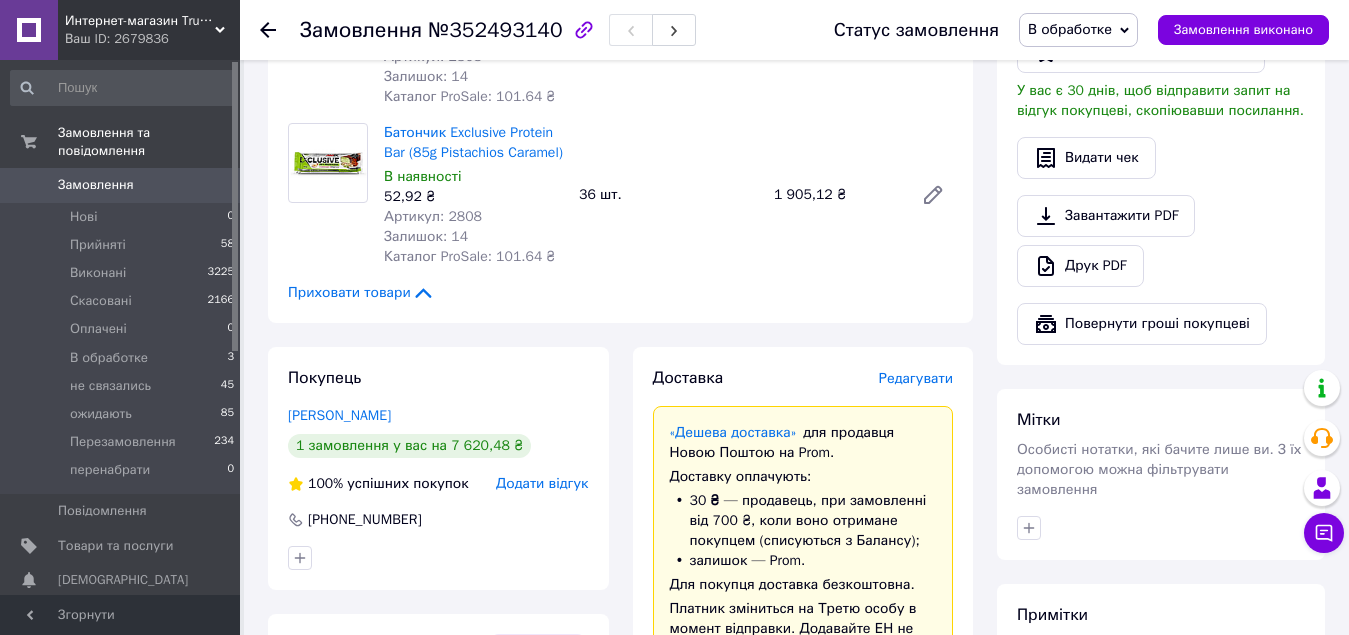 scroll, scrollTop: 1200, scrollLeft: 0, axis: vertical 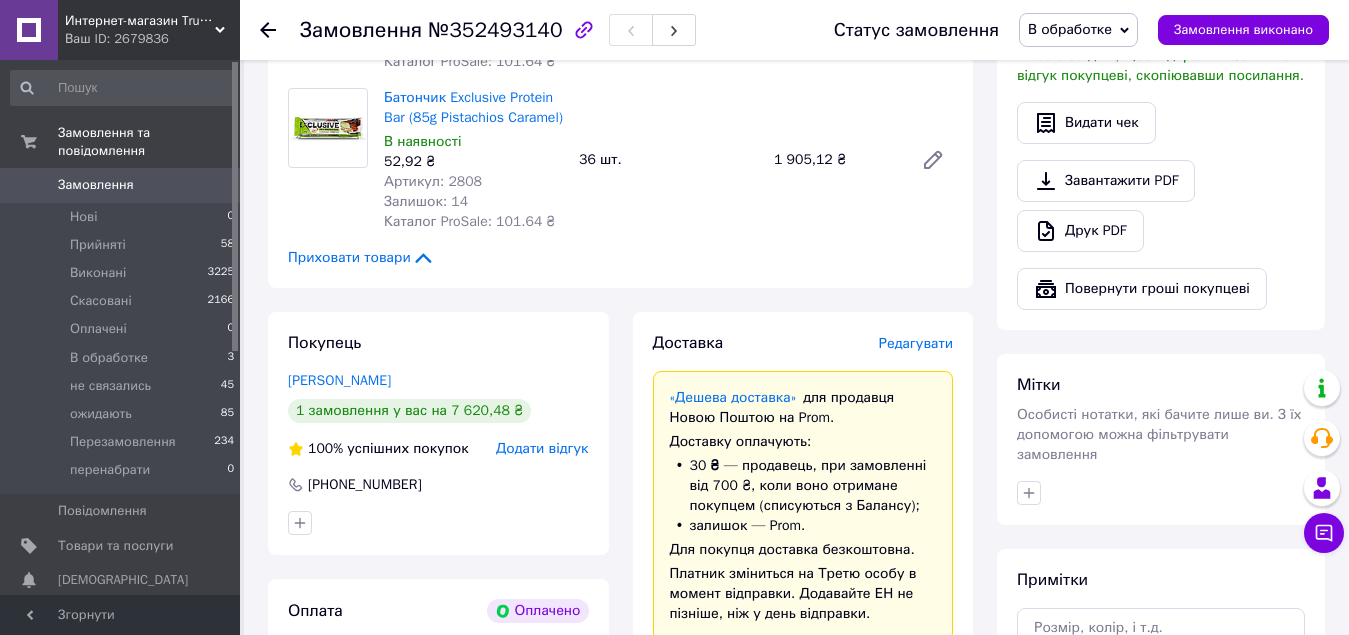 click on "В обработке" at bounding box center (1070, 29) 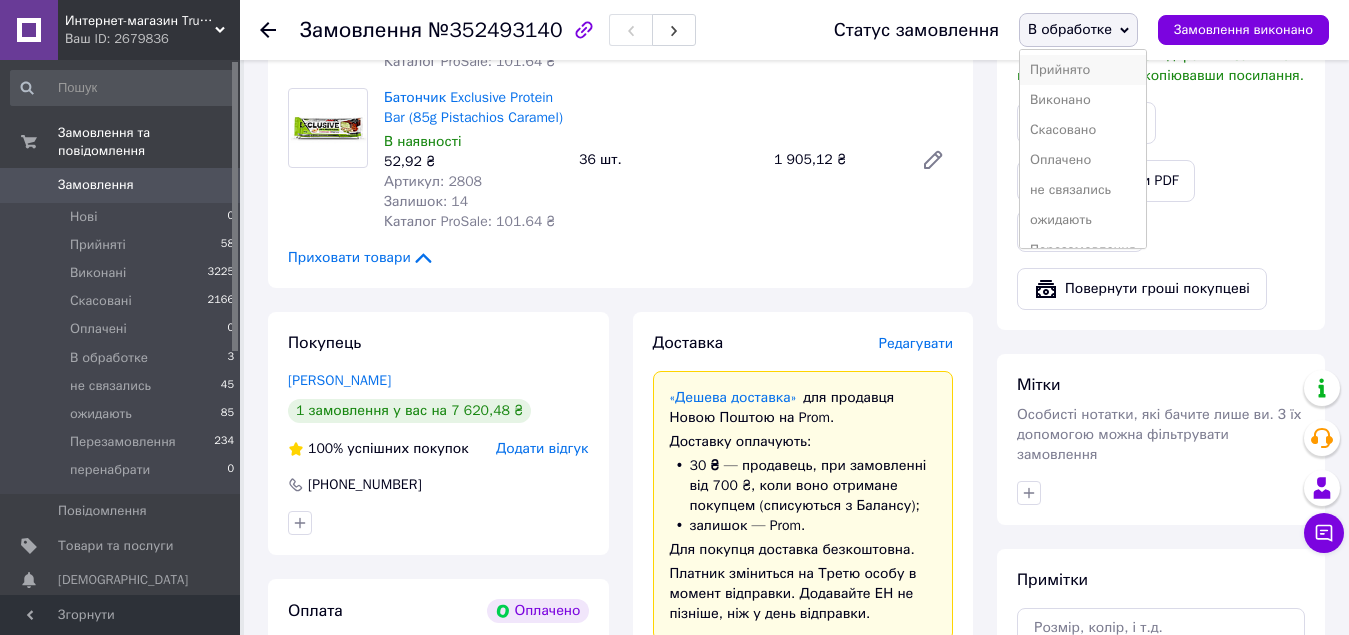 click on "Прийнято" at bounding box center (1083, 70) 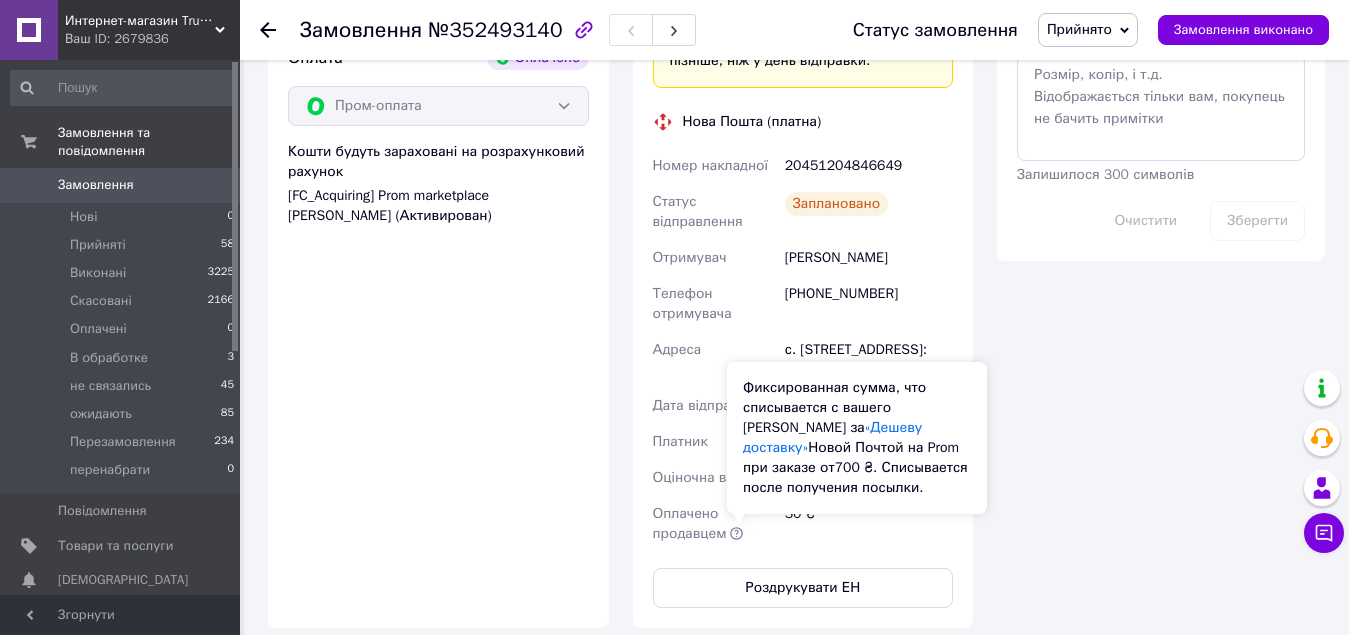 scroll, scrollTop: 1600, scrollLeft: 0, axis: vertical 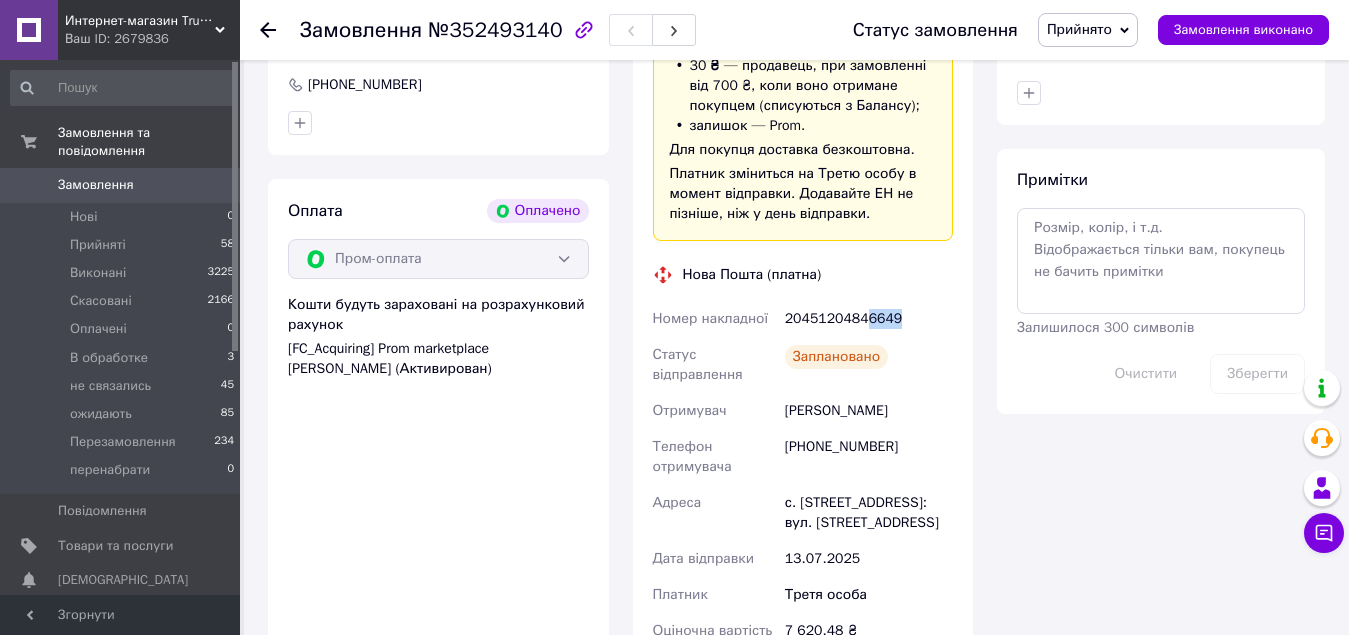 drag, startPoint x: 859, startPoint y: 298, endPoint x: 910, endPoint y: 305, distance: 51.47815 